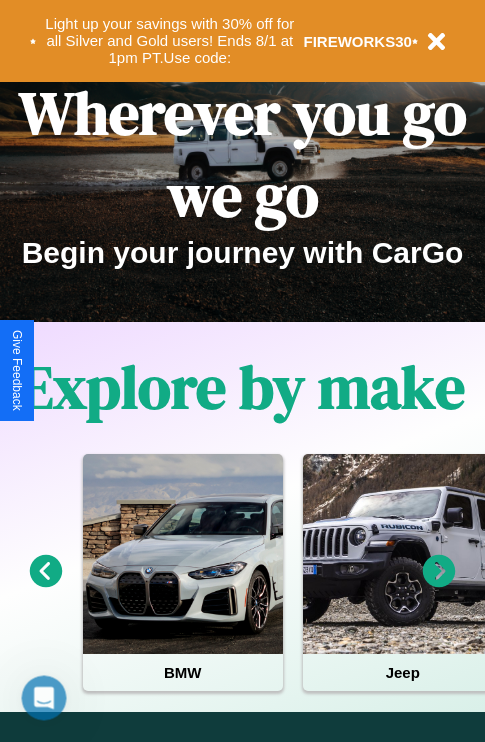scroll, scrollTop: 0, scrollLeft: 0, axis: both 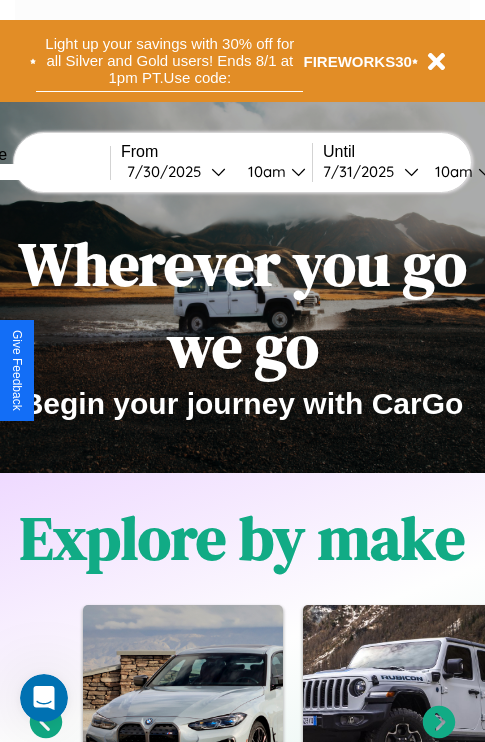 click on "Light up your savings with 30% off for all Silver and Gold users! Ends 8/1 at 1pm PT.  Use code:" at bounding box center [169, 61] 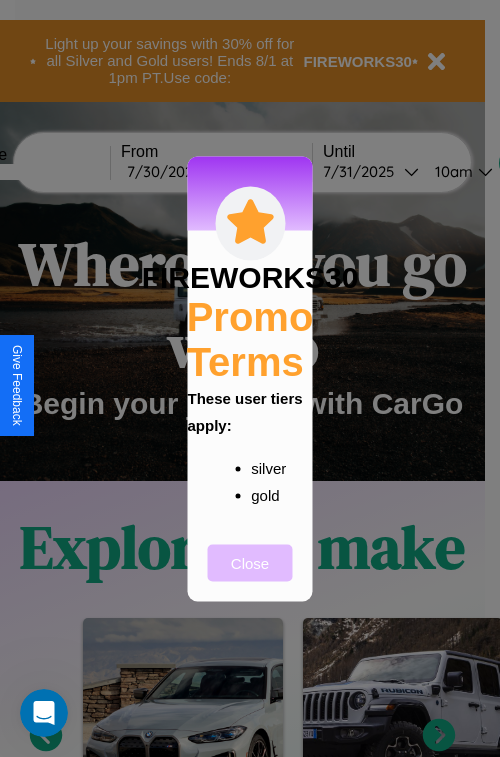 click on "Close" at bounding box center (250, 562) 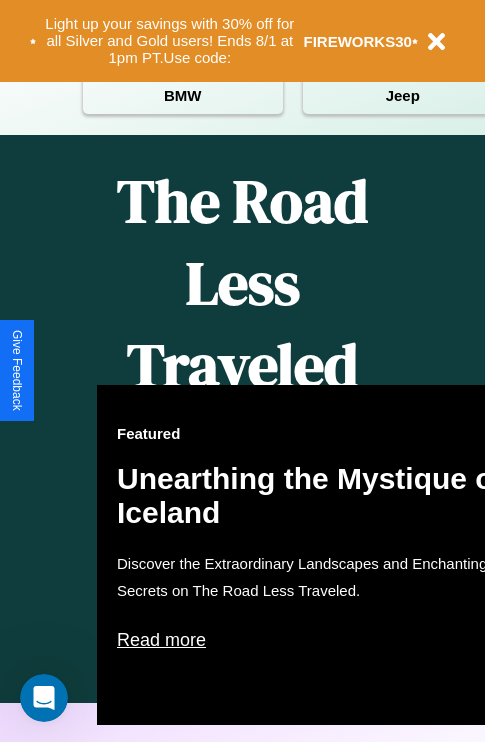 scroll, scrollTop: 817, scrollLeft: 0, axis: vertical 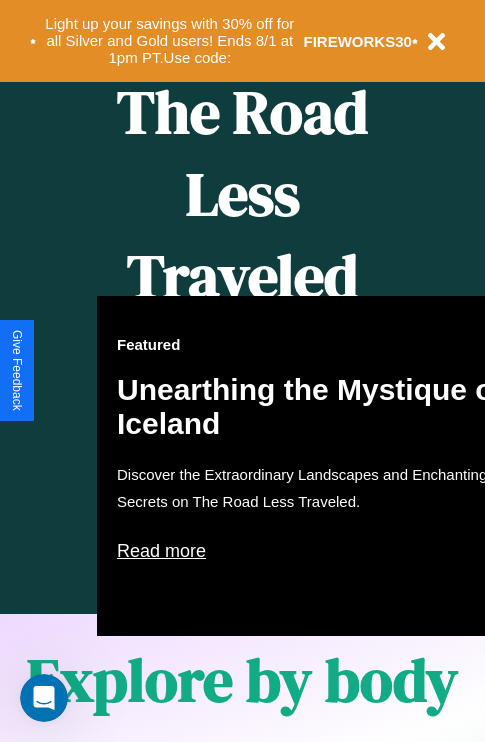 click on "Featured Unearthing the Mystique of Iceland Discover the Extraordinary Landscapes and Enchanting Secrets on The Road Less Traveled. Read more" at bounding box center (317, 466) 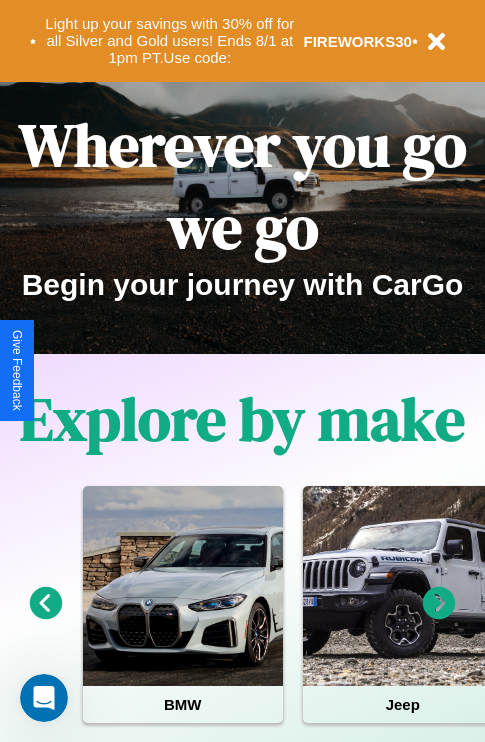 scroll, scrollTop: 0, scrollLeft: 0, axis: both 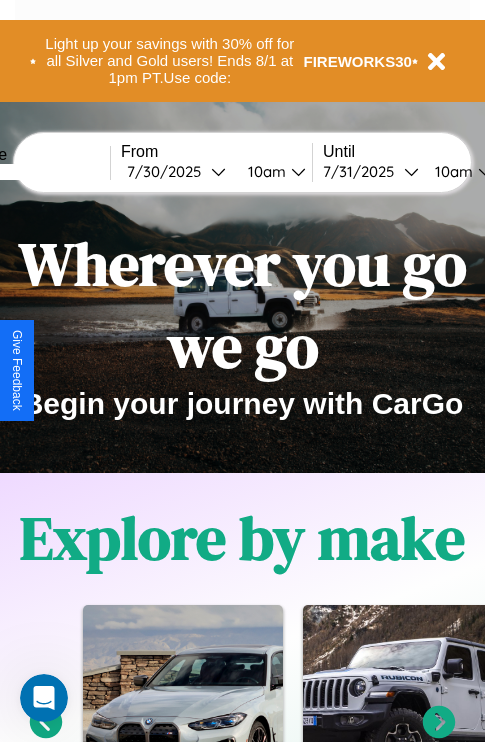 click at bounding box center [35, 172] 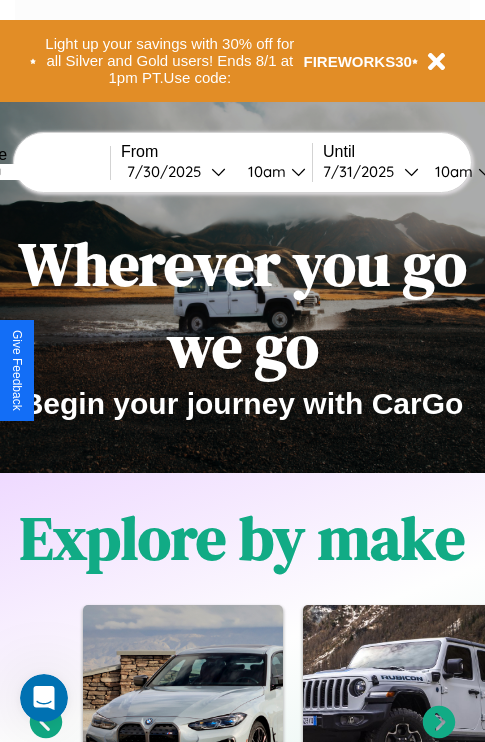 type on "*******" 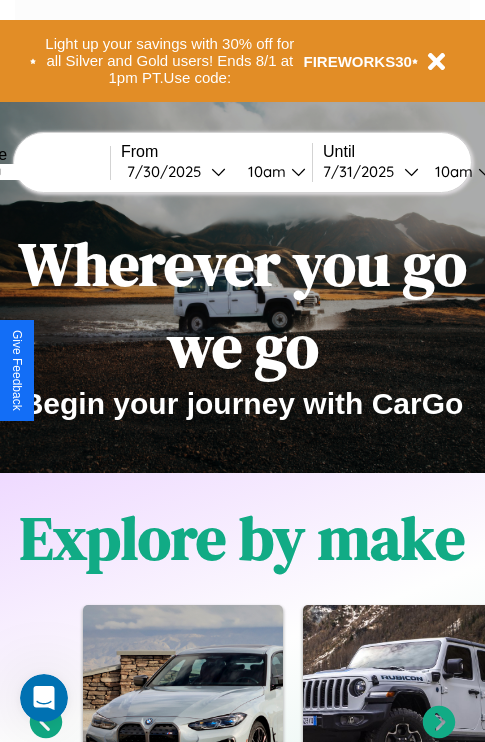 select on "*" 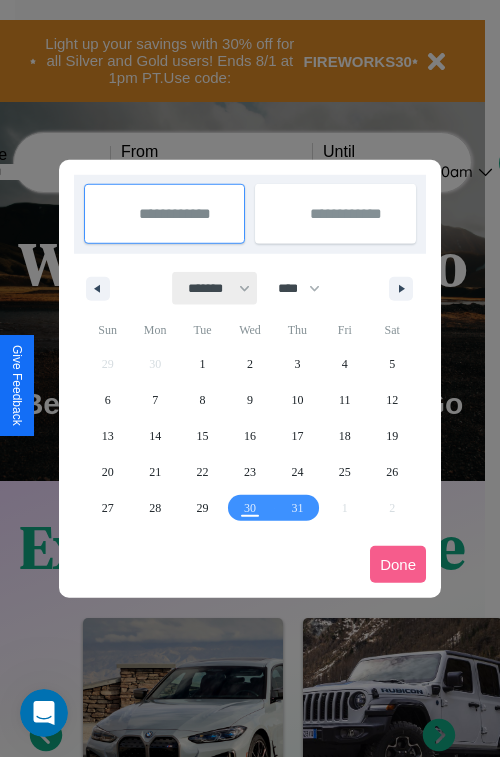click on "******* ******** ***** ***** *** **** **** ****** ********* ******* ******** ********" at bounding box center [215, 288] 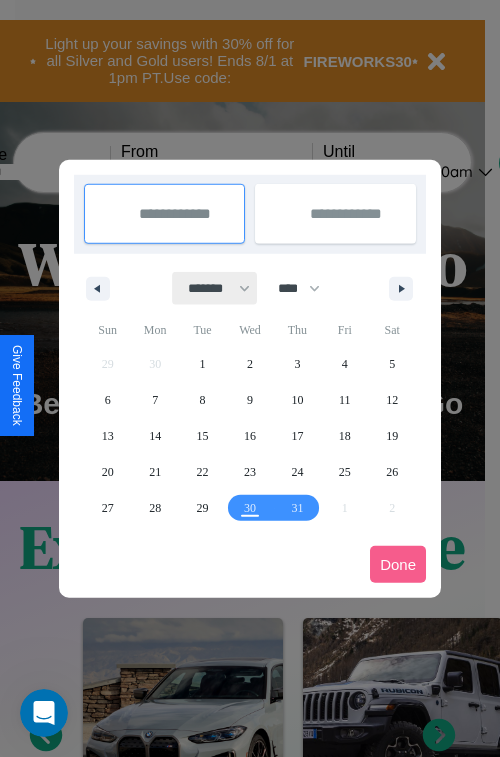 select on "*" 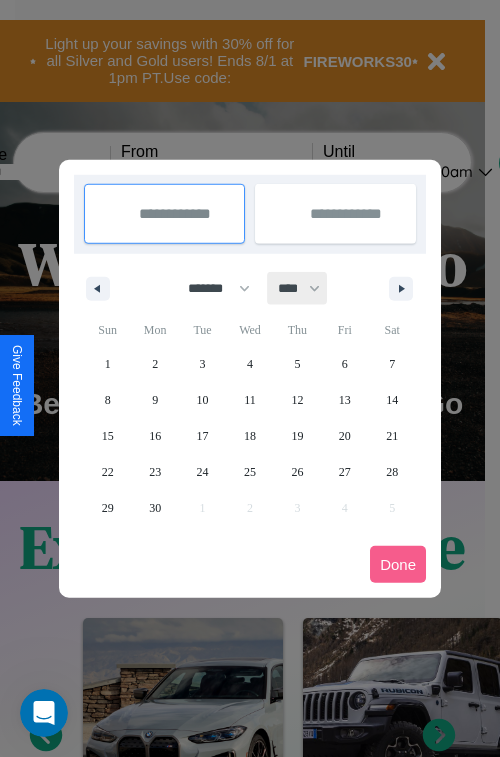 click on "**** **** **** **** **** **** **** **** **** **** **** **** **** **** **** **** **** **** **** **** **** **** **** **** **** **** **** **** **** **** **** **** **** **** **** **** **** **** **** **** **** **** **** **** **** **** **** **** **** **** **** **** **** **** **** **** **** **** **** **** **** **** **** **** **** **** **** **** **** **** **** **** **** **** **** **** **** **** **** **** **** **** **** **** **** **** **** **** **** **** **** **** **** **** **** **** **** **** **** **** **** **** **** **** **** **** **** **** **** **** **** **** **** **** **** **** **** **** **** **** ****" at bounding box center (298, 288) 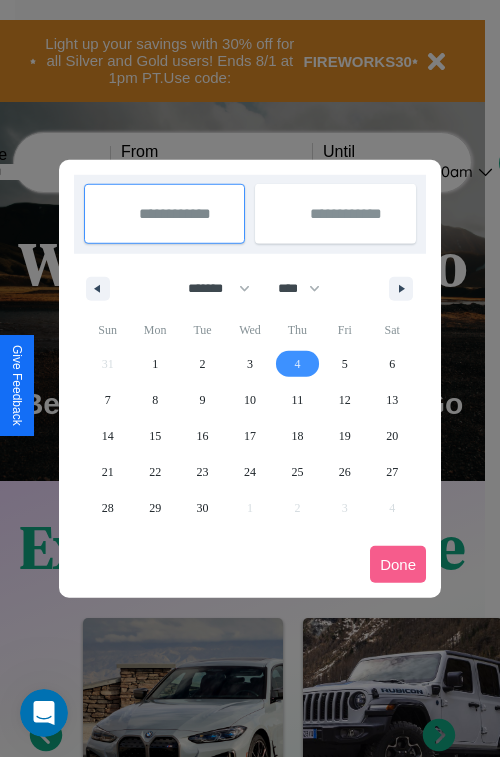 click on "4" at bounding box center [297, 364] 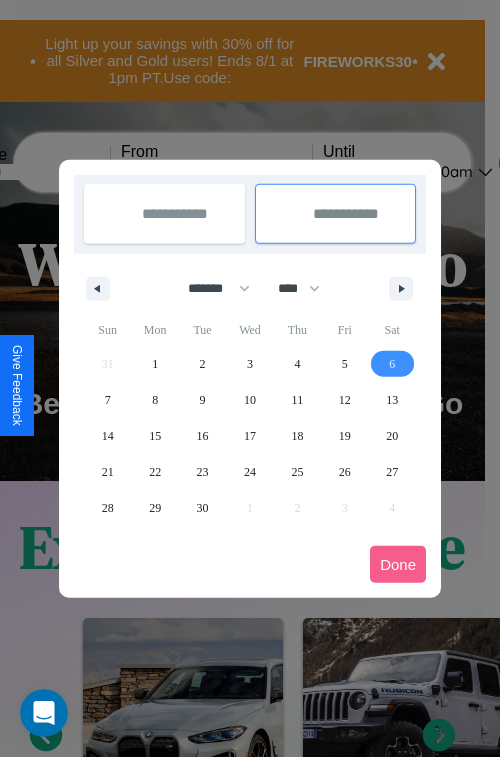 click on "6" at bounding box center [392, 364] 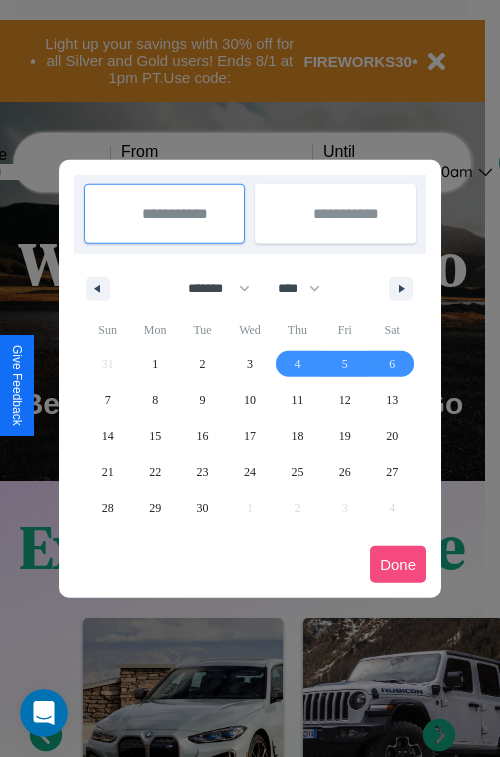 click on "Done" at bounding box center [398, 564] 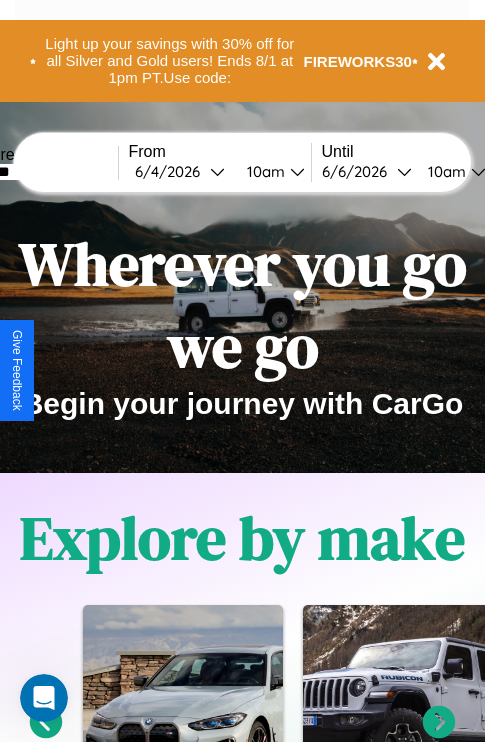 click on "10am" at bounding box center [263, 171] 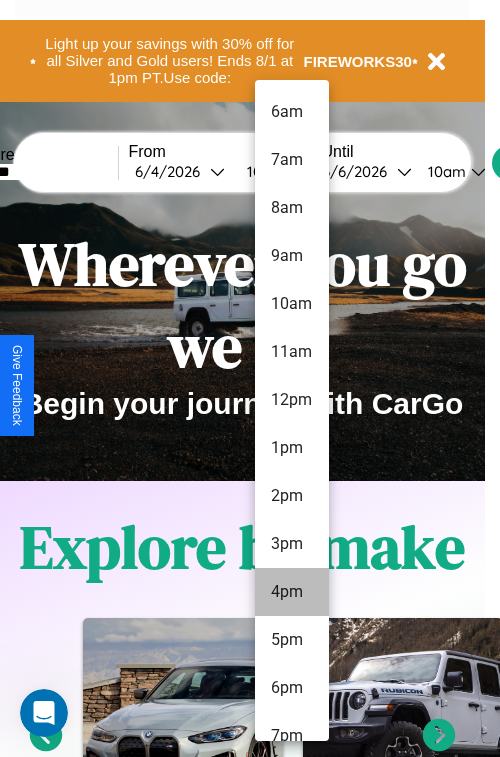 click on "4pm" at bounding box center [292, 592] 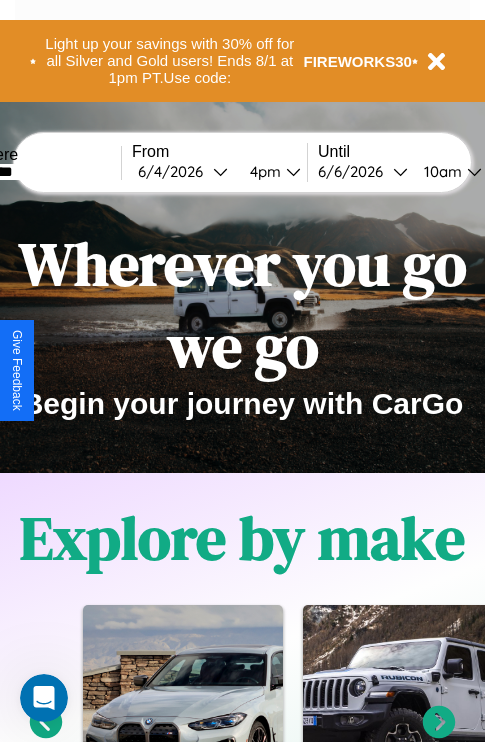 click on "10am" at bounding box center (440, 171) 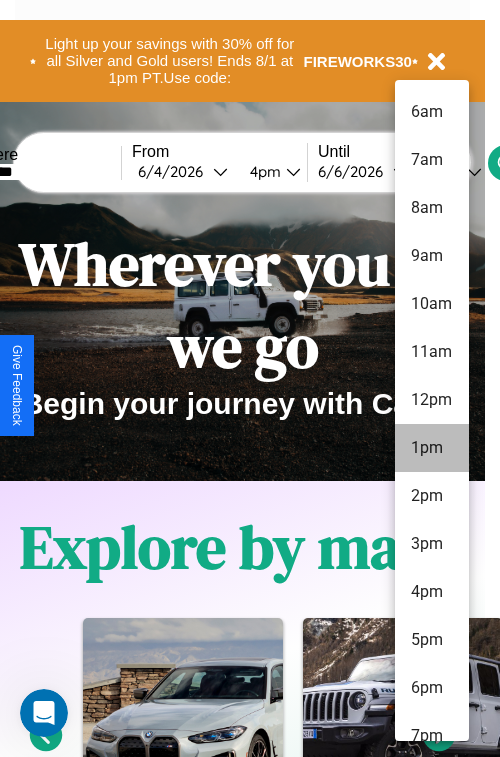 click on "1pm" at bounding box center [432, 448] 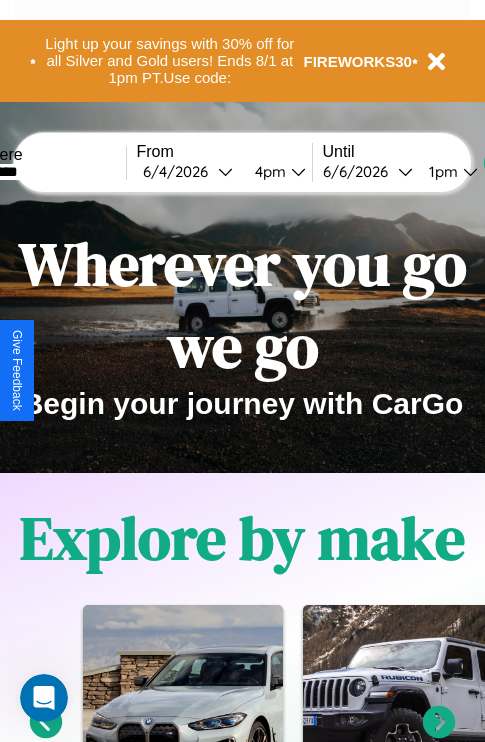 scroll, scrollTop: 0, scrollLeft: 60, axis: horizontal 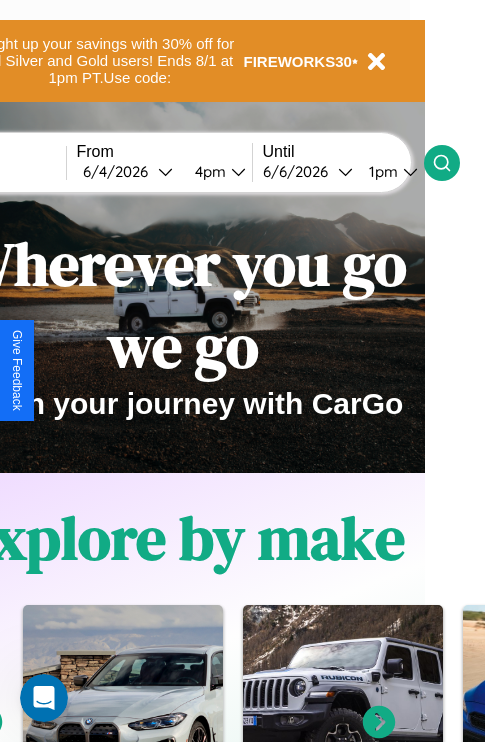 click 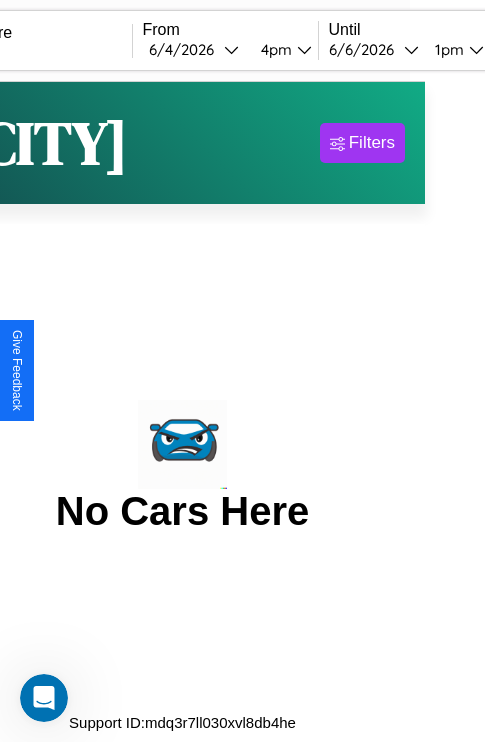 scroll, scrollTop: 0, scrollLeft: 0, axis: both 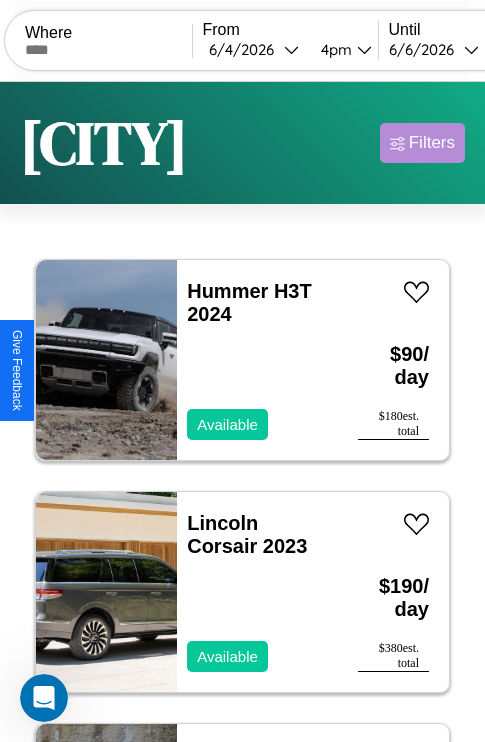 click on "Filters" at bounding box center [432, 143] 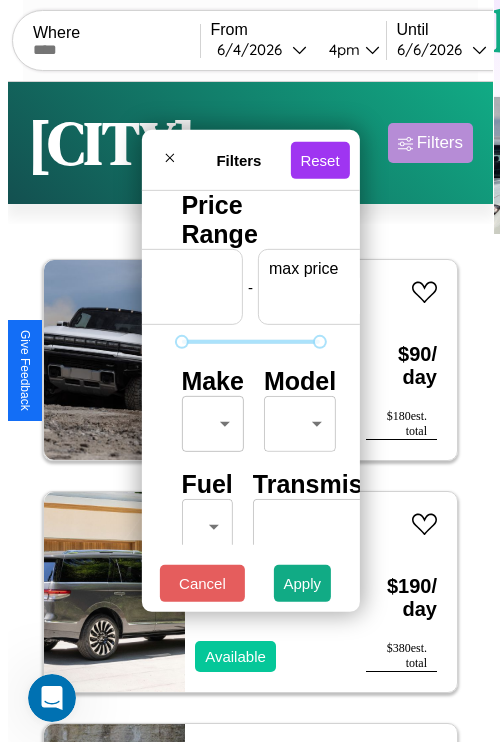 scroll, scrollTop: 0, scrollLeft: 124, axis: horizontal 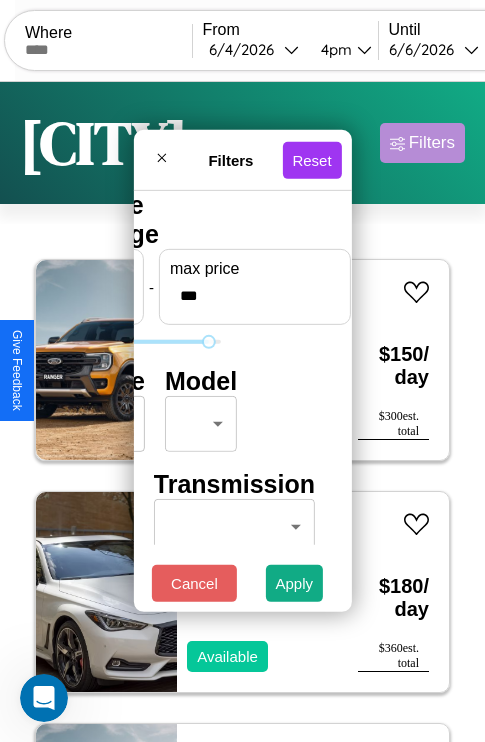 type on "***" 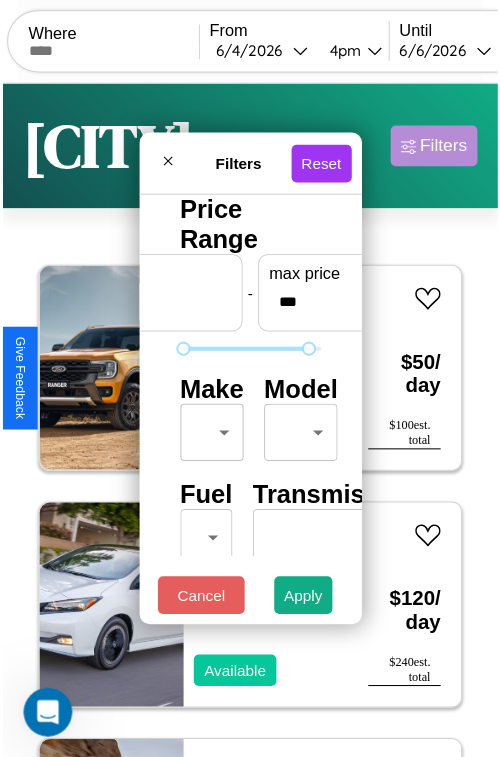 scroll, scrollTop: 59, scrollLeft: 0, axis: vertical 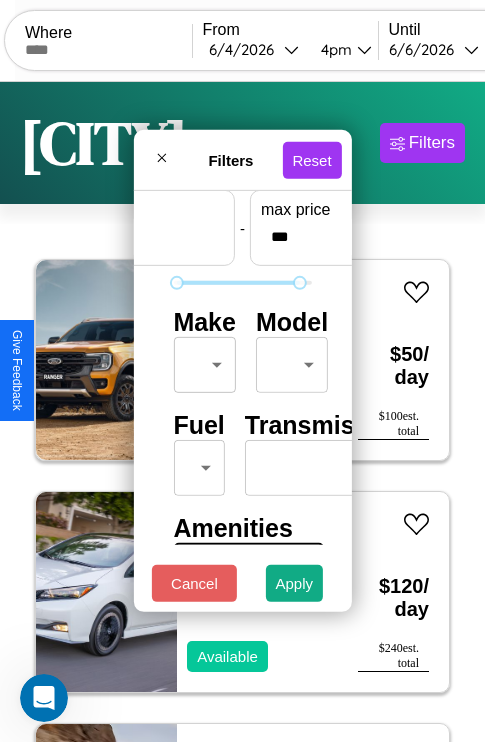 type on "**" 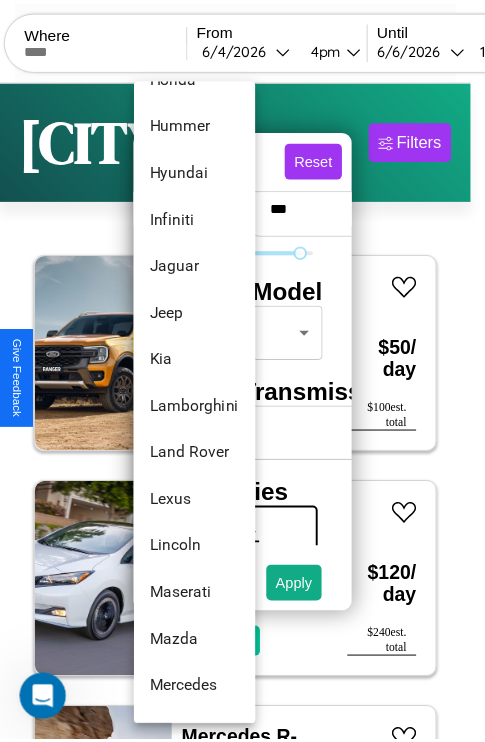 scroll, scrollTop: 806, scrollLeft: 0, axis: vertical 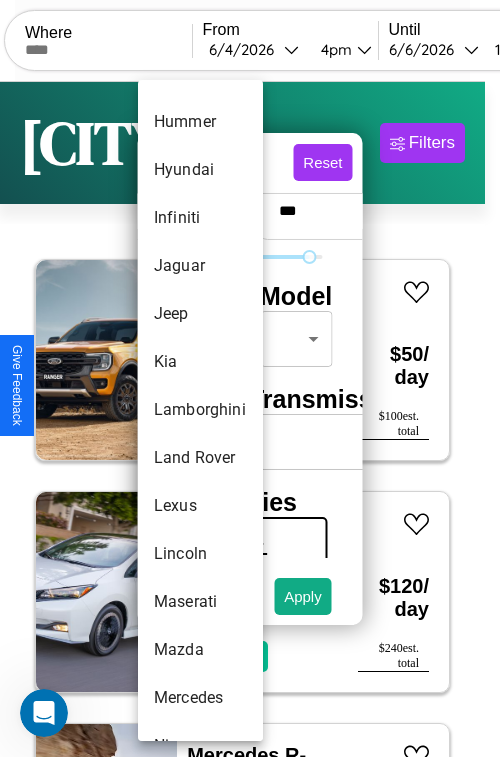 click on "Lamborghini" at bounding box center (200, 410) 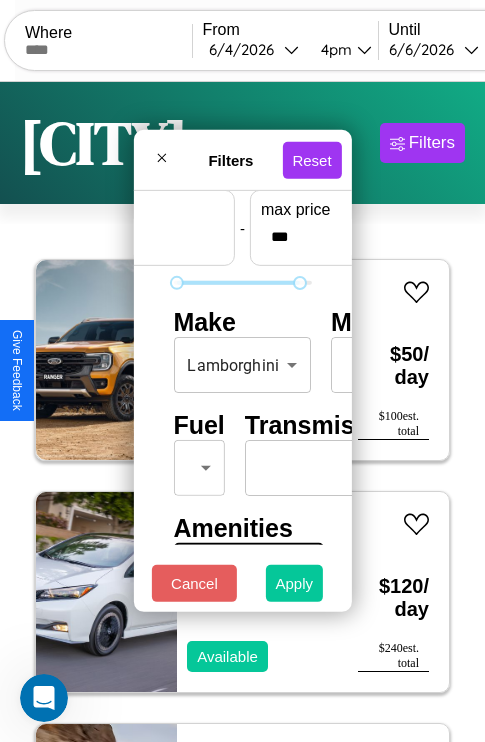 click on "Apply" at bounding box center (295, 583) 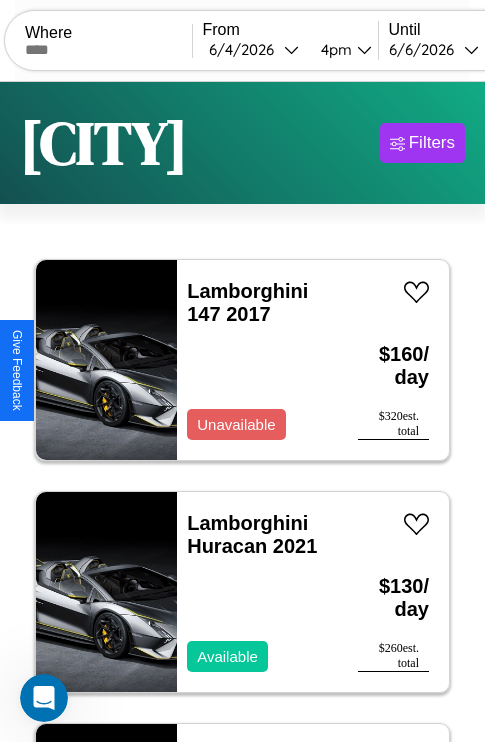 scroll, scrollTop: 95, scrollLeft: 0, axis: vertical 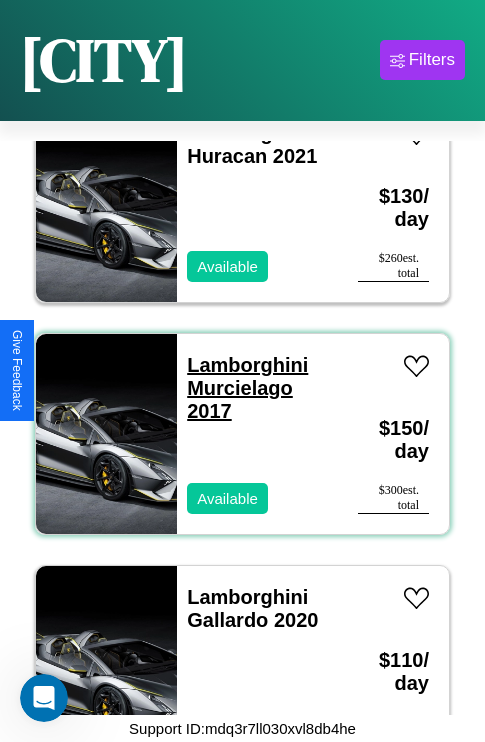 click on "Lamborghini   Murcielago   2017" at bounding box center [247, 388] 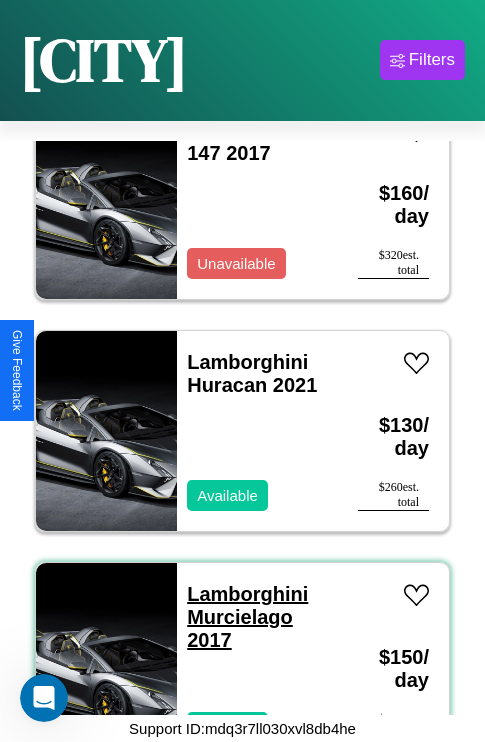 scroll, scrollTop: 75, scrollLeft: 0, axis: vertical 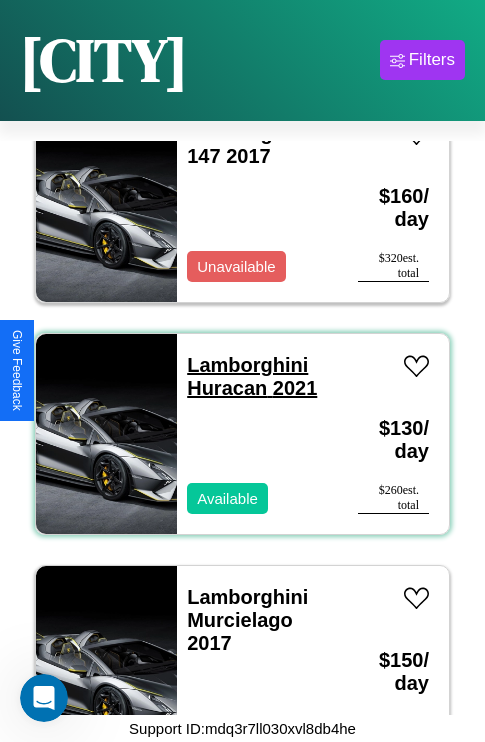 click on "Lamborghini   Huracan   2021" at bounding box center [252, 376] 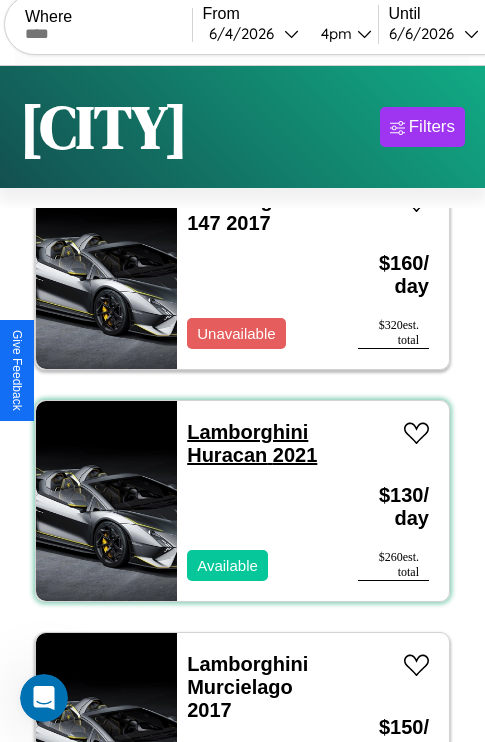 scroll, scrollTop: 6, scrollLeft: 0, axis: vertical 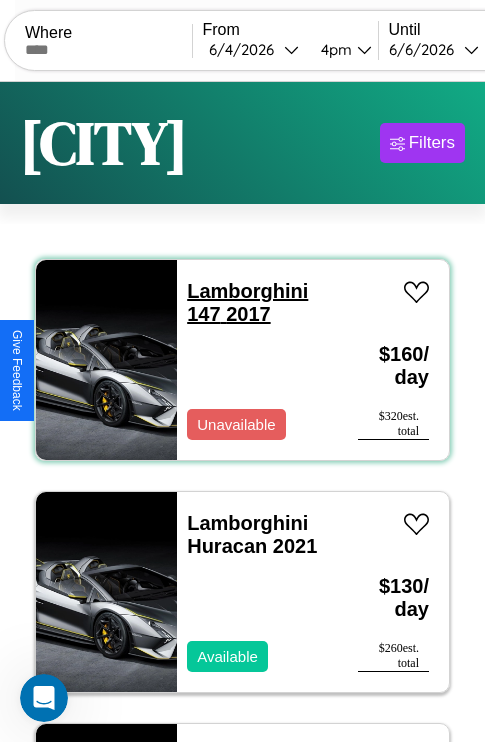 click on "Lamborghini   147   2017" at bounding box center [247, 302] 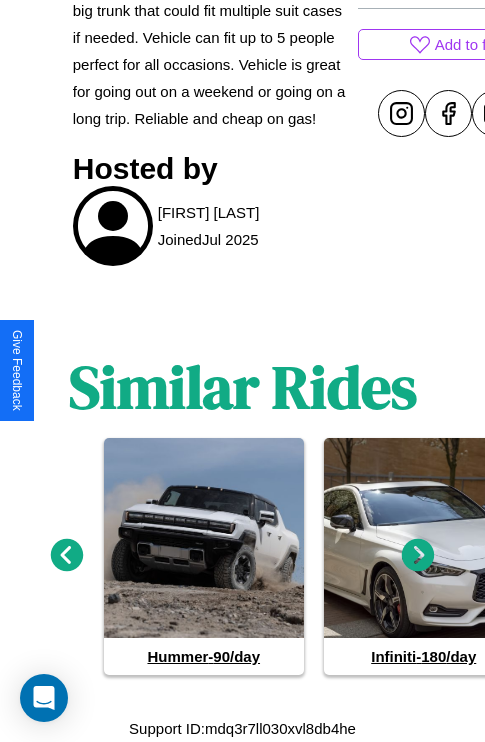 scroll, scrollTop: 930, scrollLeft: 0, axis: vertical 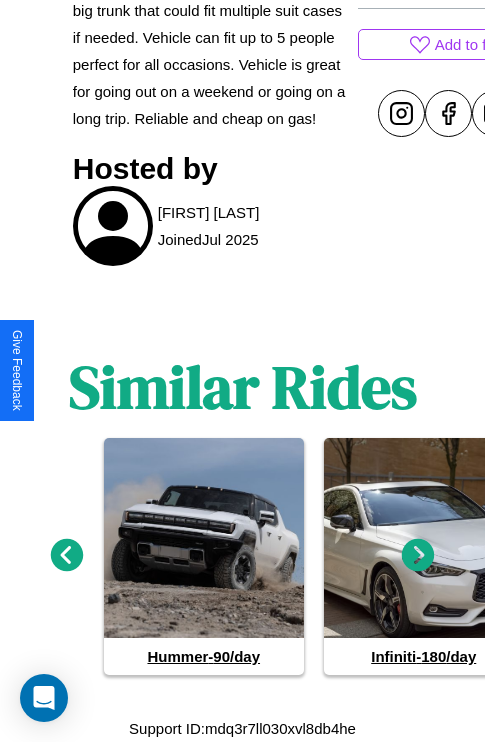 click 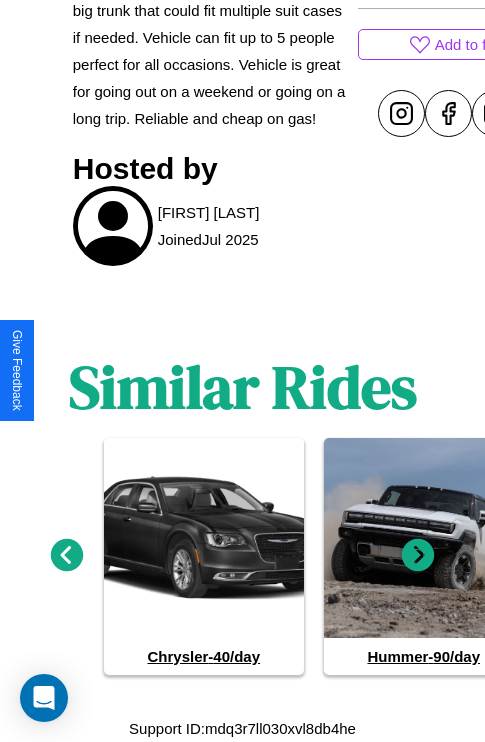 click 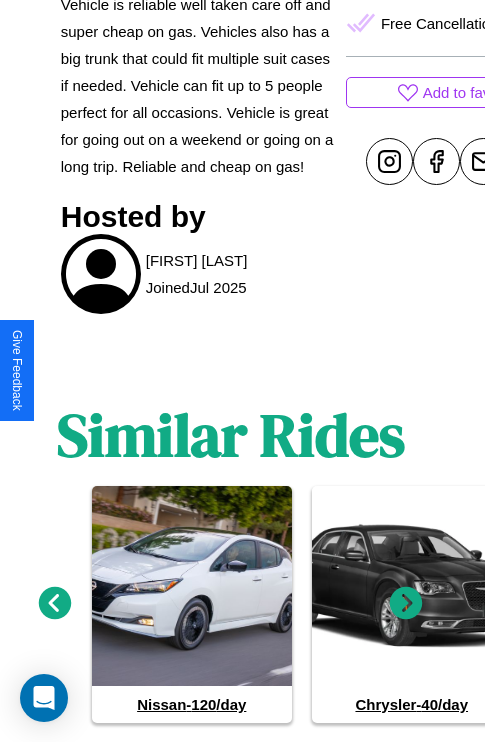 scroll, scrollTop: 408, scrollLeft: 88, axis: both 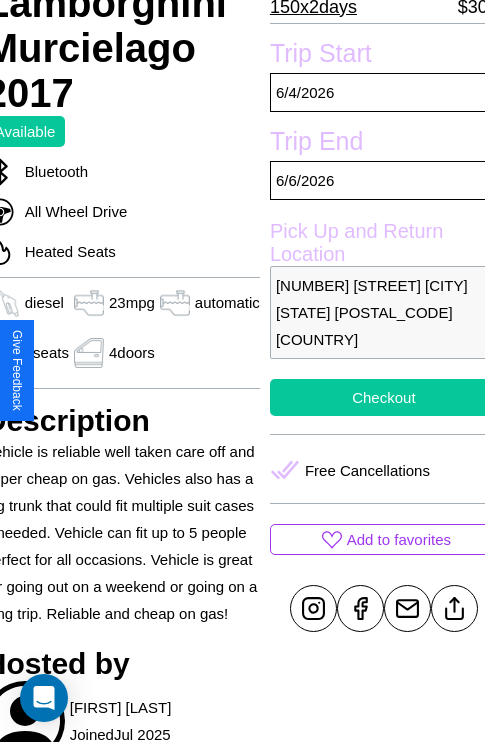 click on "Checkout" at bounding box center [384, 397] 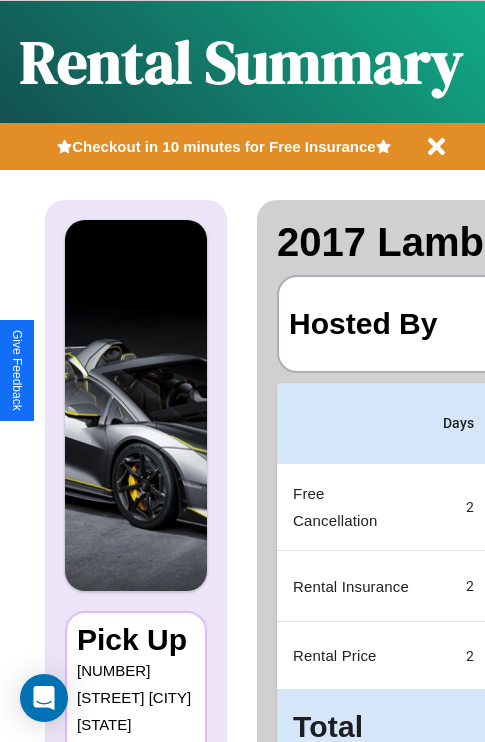 scroll, scrollTop: 0, scrollLeft: 378, axis: horizontal 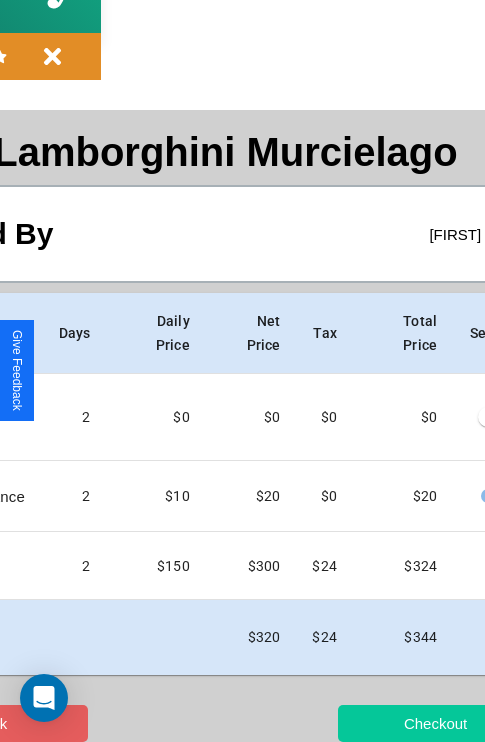 click on "Checkout" at bounding box center [435, 723] 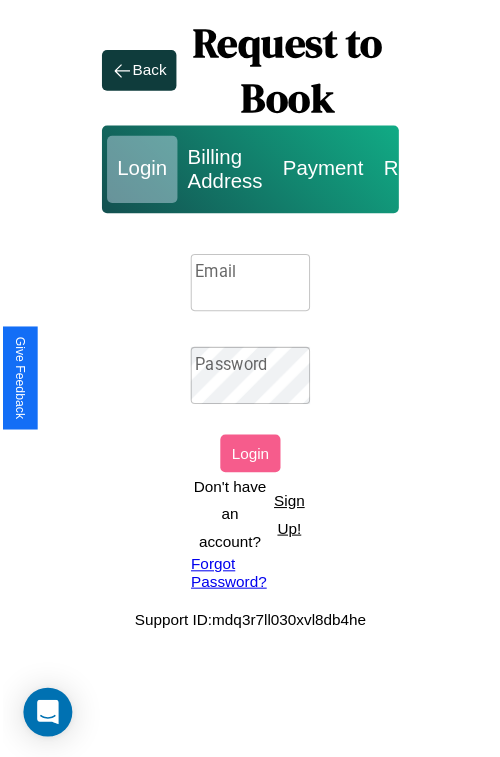 scroll, scrollTop: 0, scrollLeft: 0, axis: both 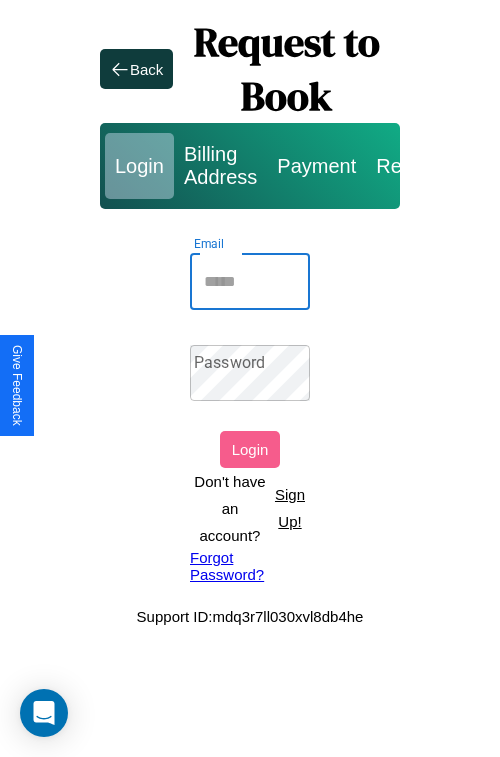click on "Email" at bounding box center [250, 282] 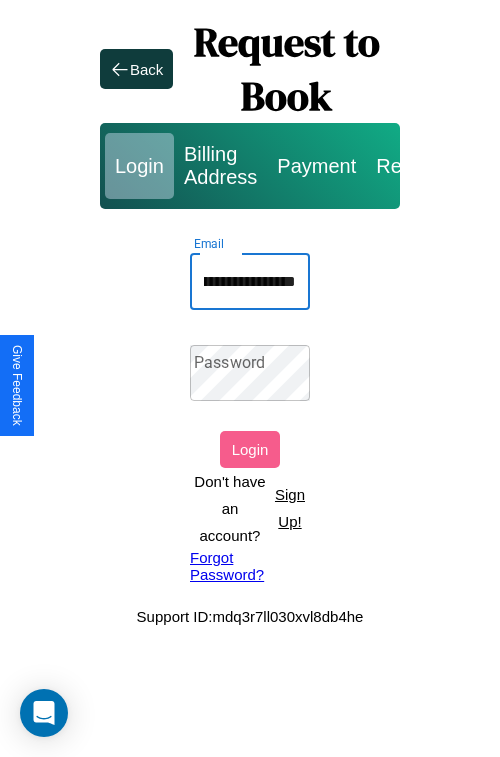 scroll, scrollTop: 0, scrollLeft: 87, axis: horizontal 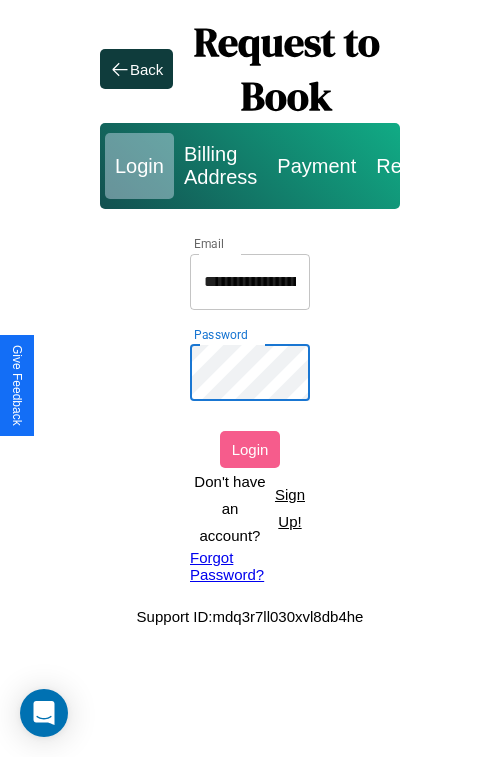 click on "Login" at bounding box center (250, 449) 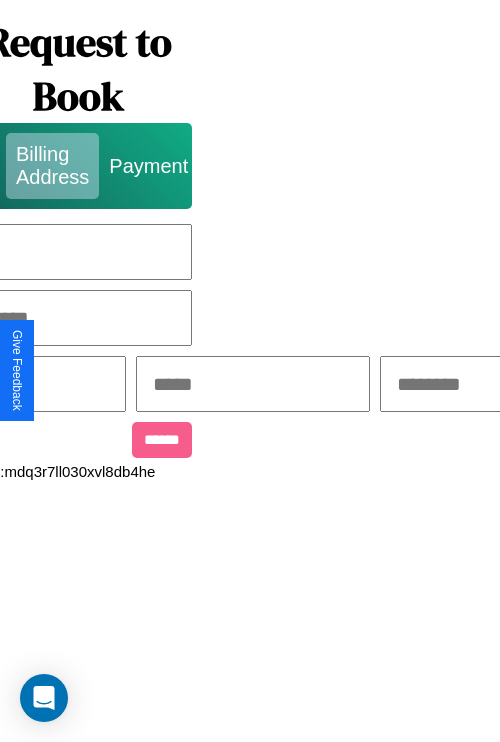 scroll, scrollTop: 0, scrollLeft: 517, axis: horizontal 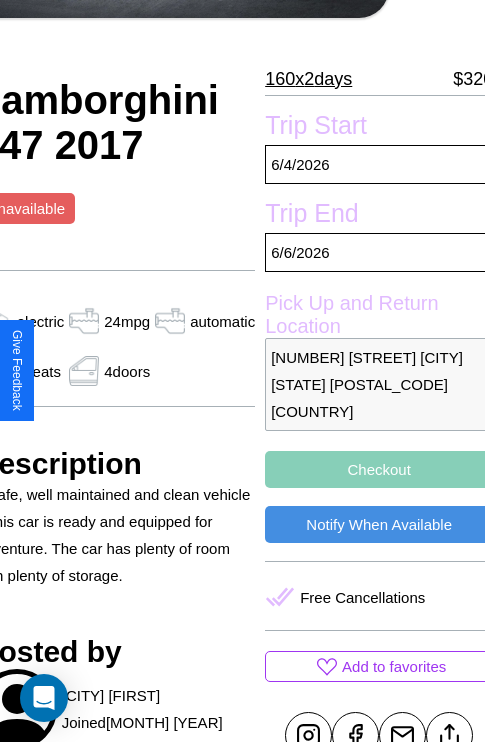 click on "[NUMBER] [STREET] [CITY] [STATE] [POSTAL_CODE] [COUNTRY]" at bounding box center (379, 384) 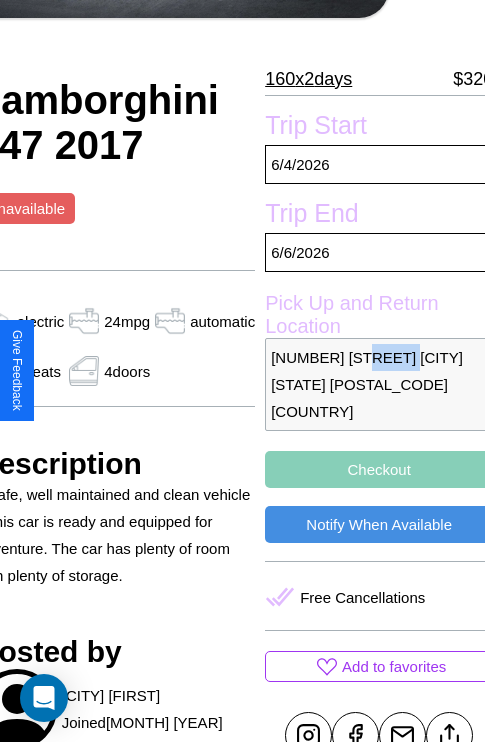 click on "[NUMBER] [STREET] [CITY] [STATE] [POSTAL_CODE] [COUNTRY]" at bounding box center [379, 384] 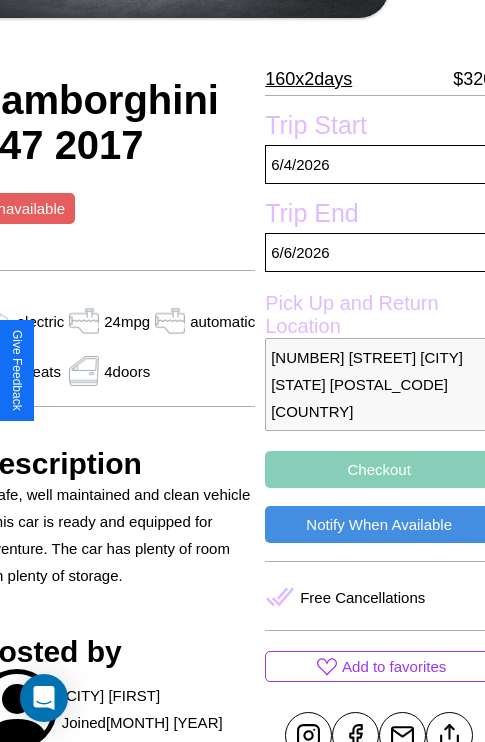 click on "[NUMBER] [STREET] [CITY] [STATE] [POSTAL_CODE] [COUNTRY]" at bounding box center [379, 384] 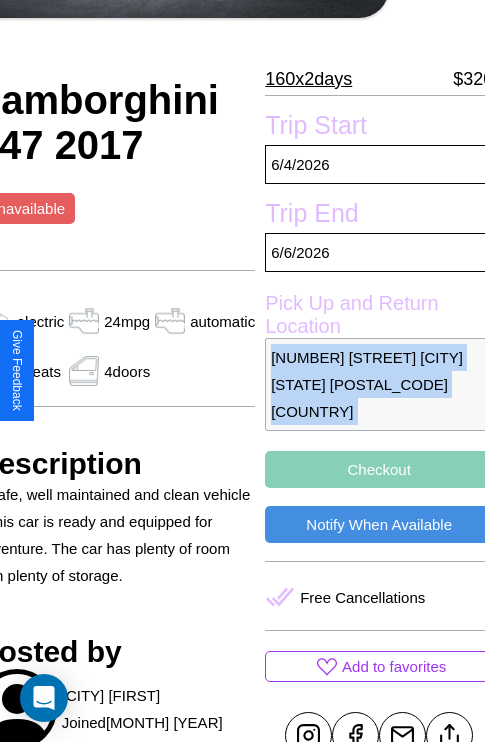click on "[NUMBER] [STREET] [CITY] [STATE] [POSTAL_CODE] [COUNTRY]" at bounding box center (379, 384) 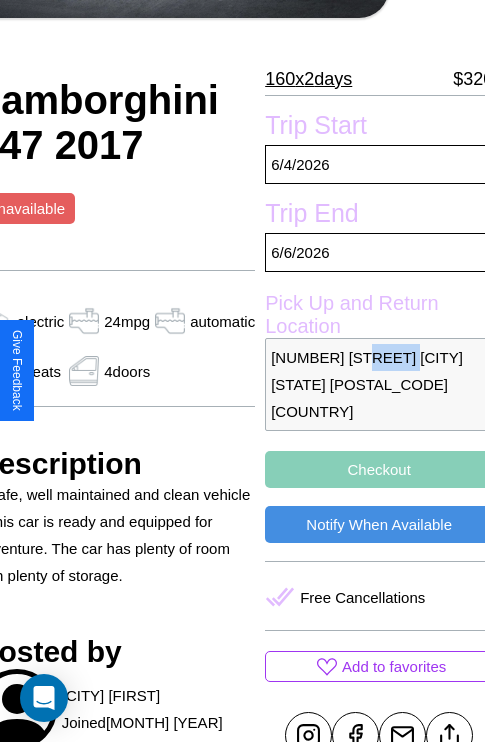 click on "[NUMBER] [STREET] [CITY] [STATE] [POSTAL_CODE] [COUNTRY]" at bounding box center [379, 384] 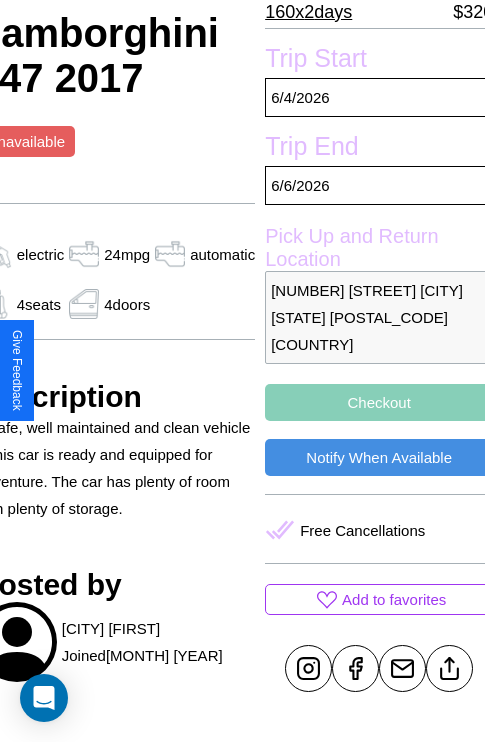 scroll, scrollTop: 408, scrollLeft: 96, axis: both 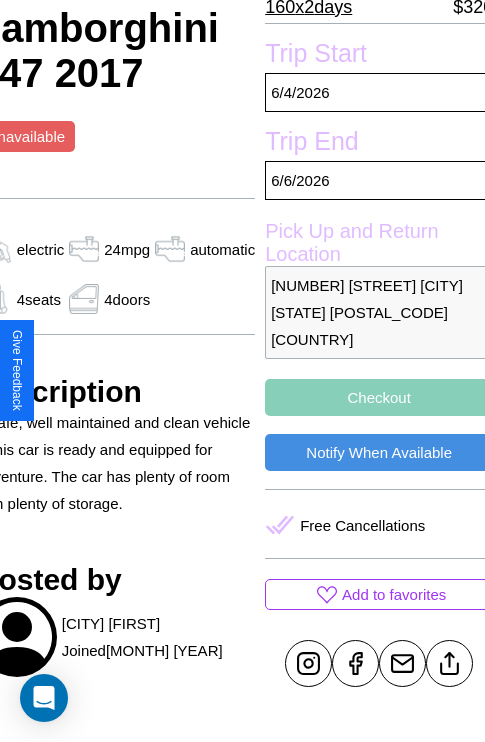 click on "Checkout" at bounding box center [379, 397] 